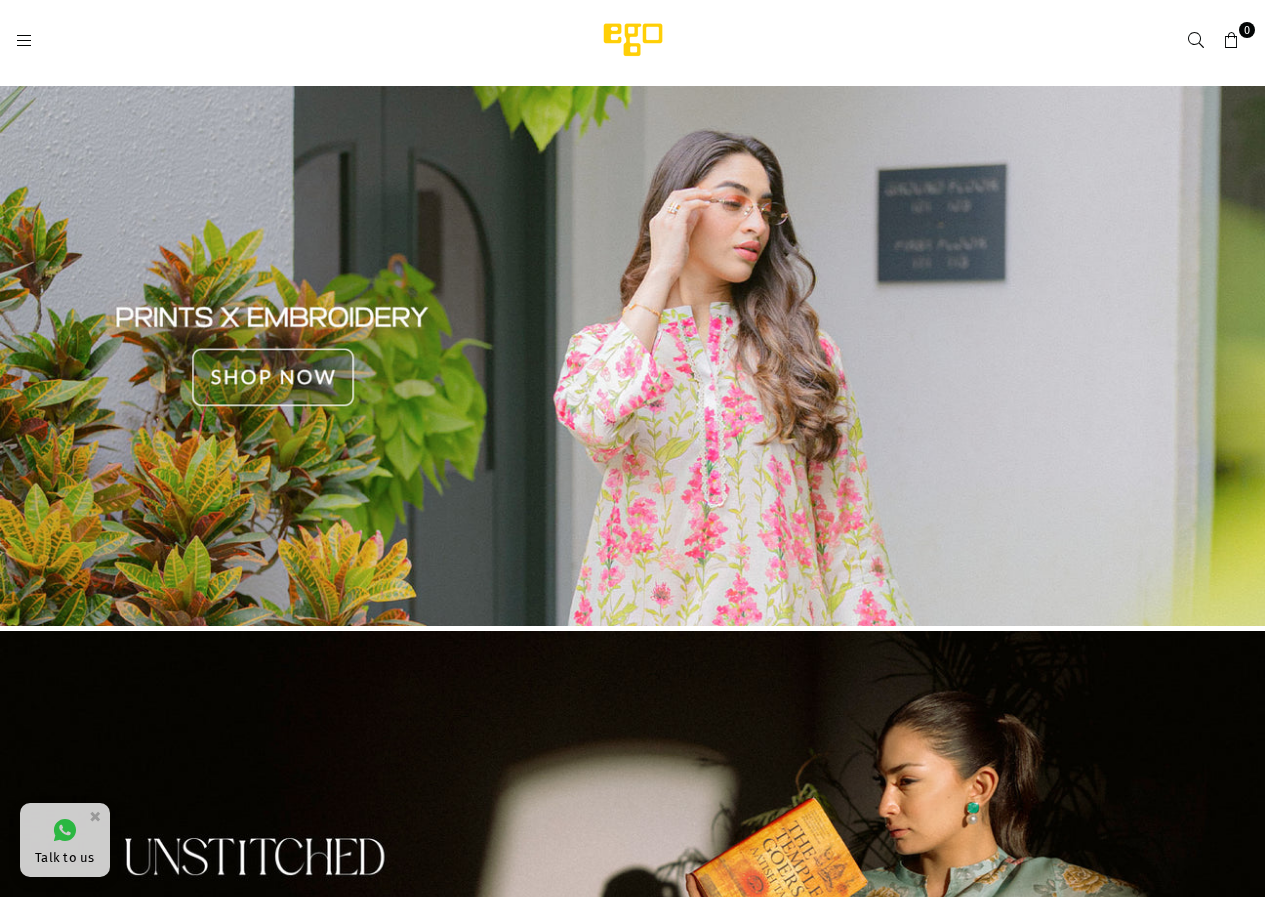 scroll, scrollTop: 0, scrollLeft: 0, axis: both 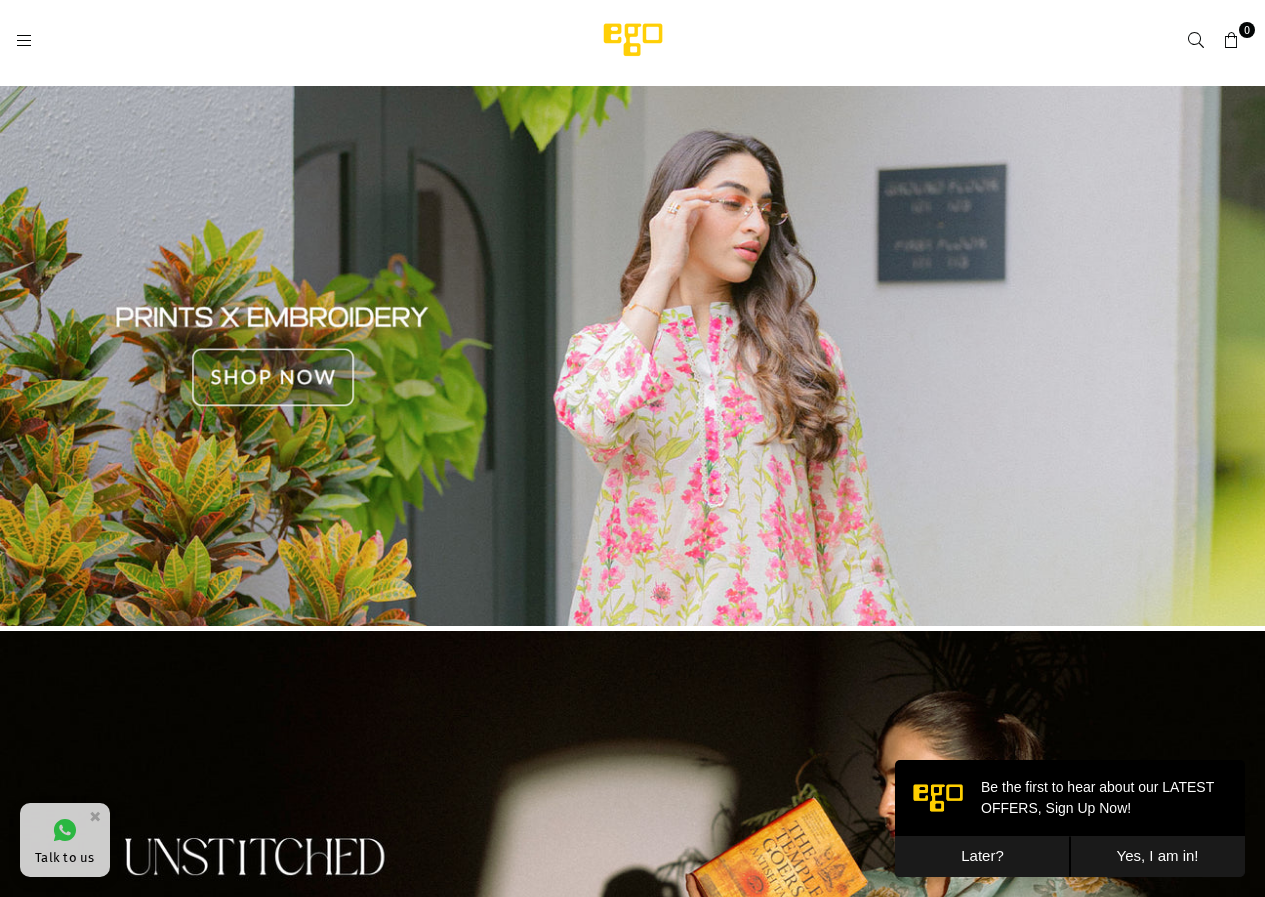 click at bounding box center (24, 41) 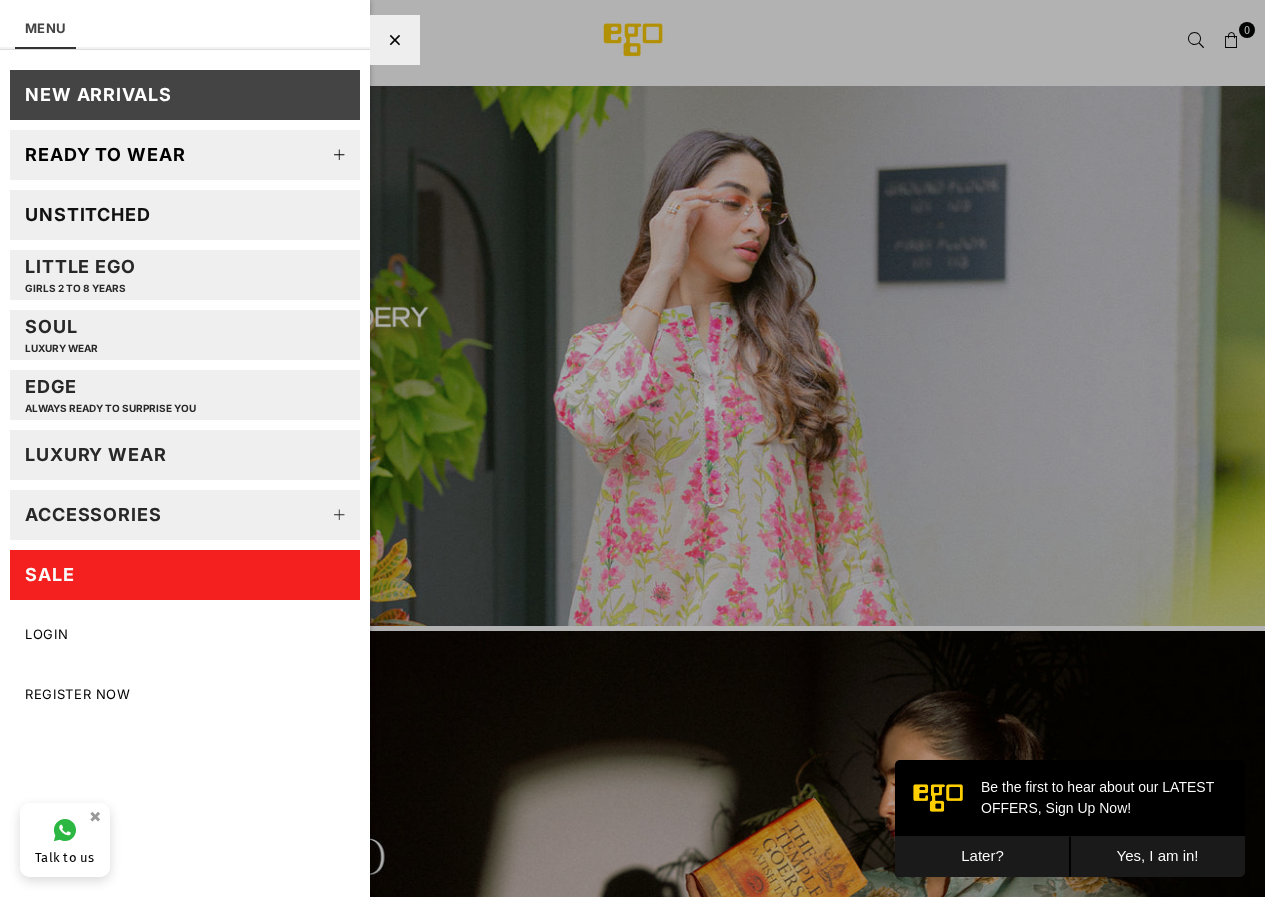 click on "Unstitched" at bounding box center [88, 214] 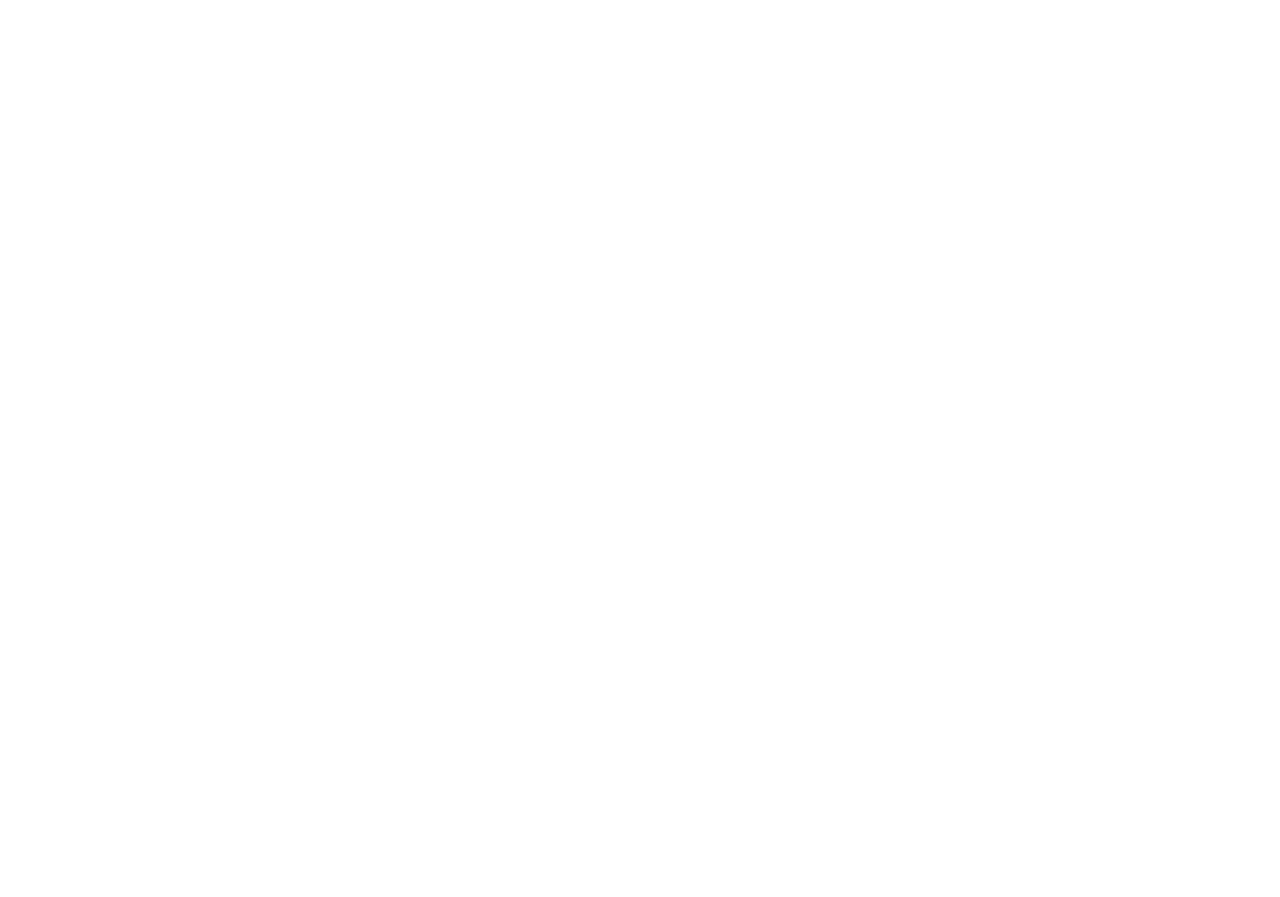 scroll, scrollTop: 0, scrollLeft: 0, axis: both 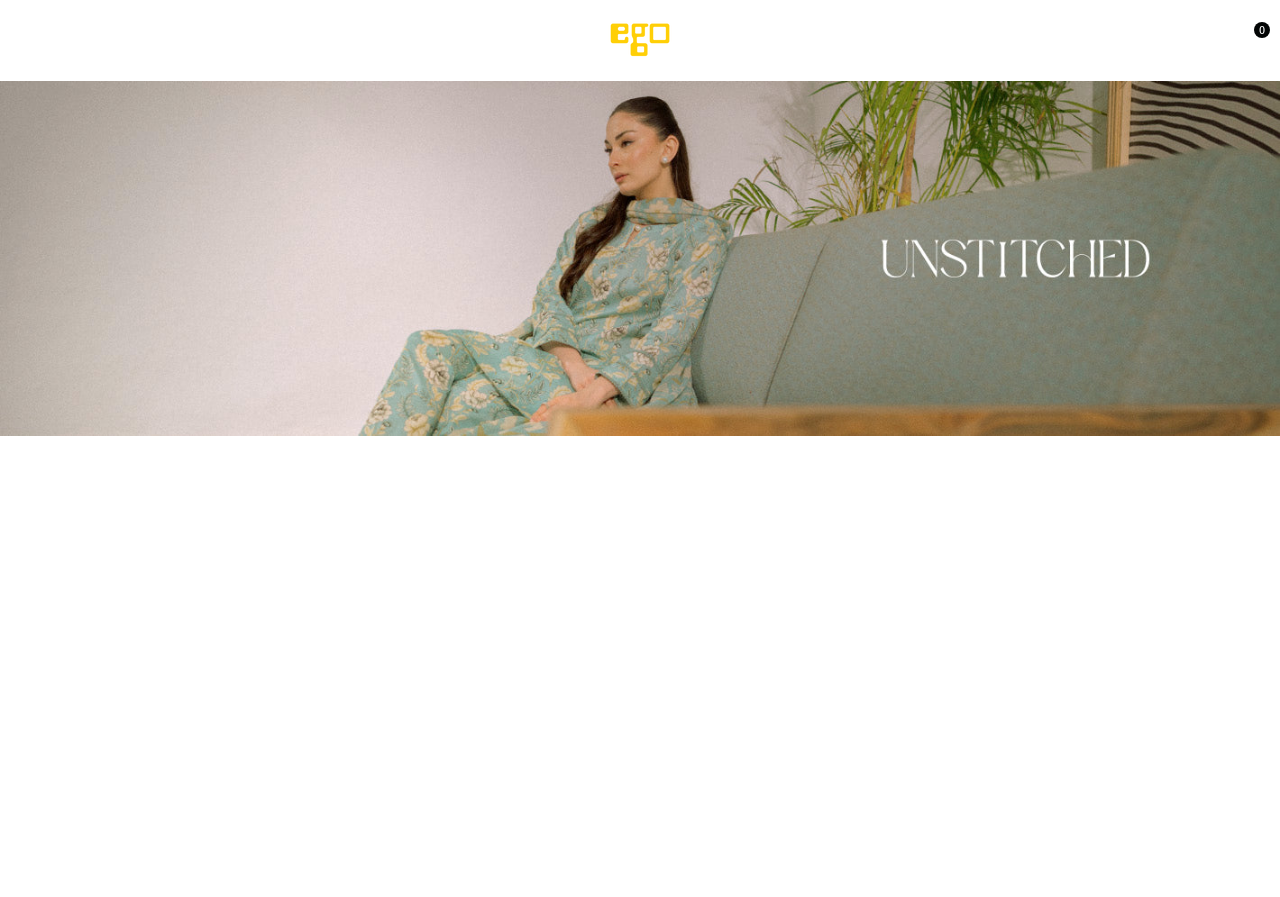select on "******" 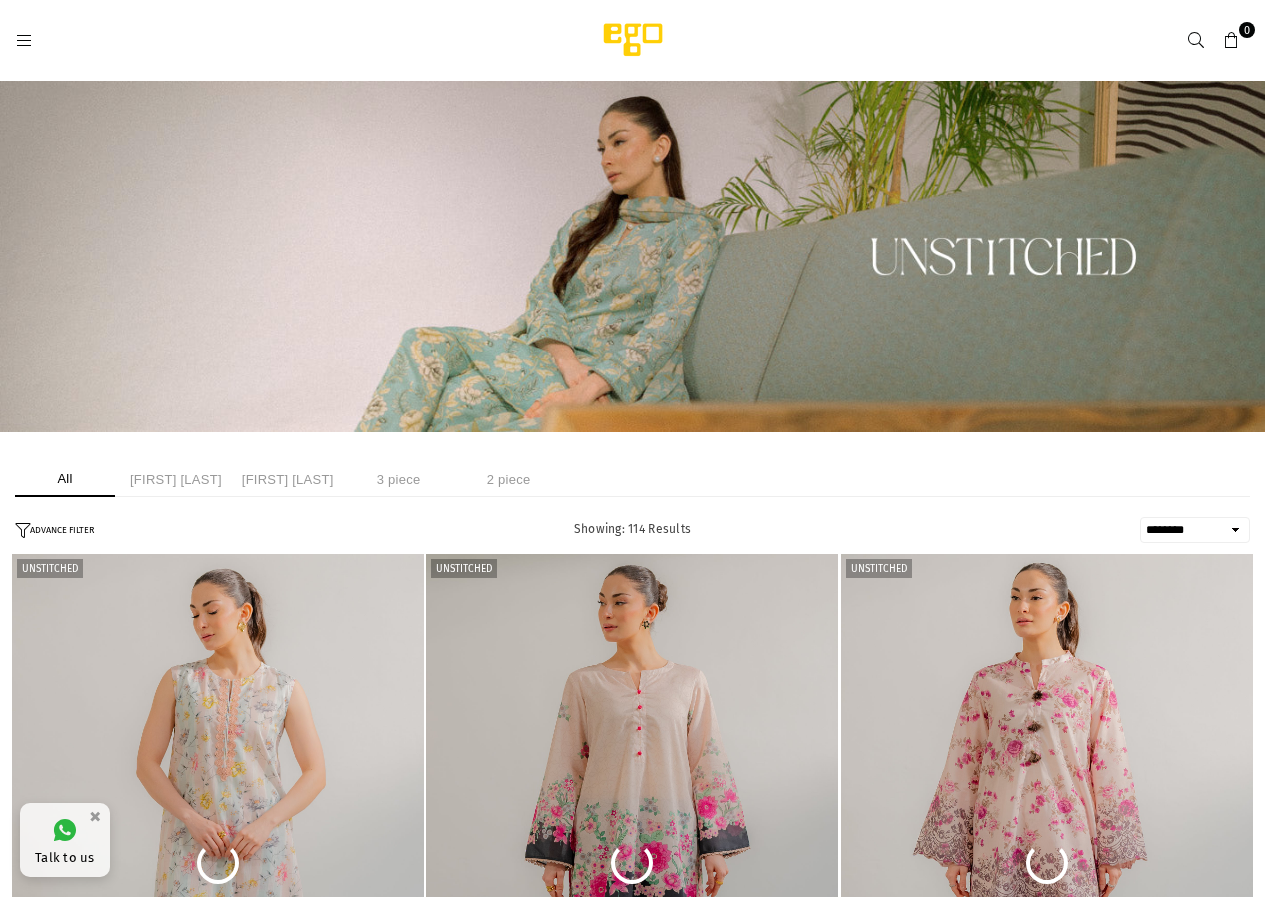 scroll, scrollTop: 437, scrollLeft: 0, axis: vertical 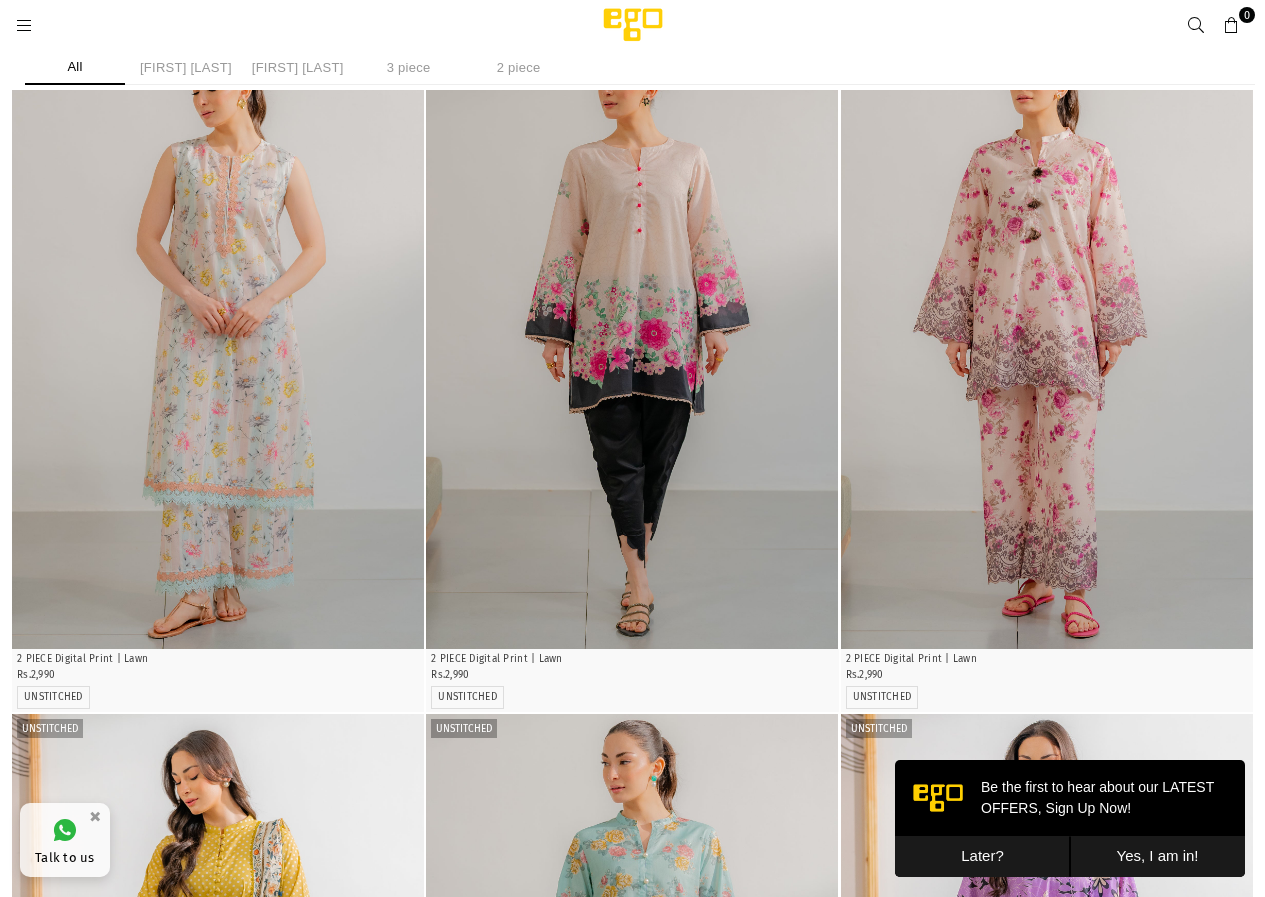 click at bounding box center [632, 1023] 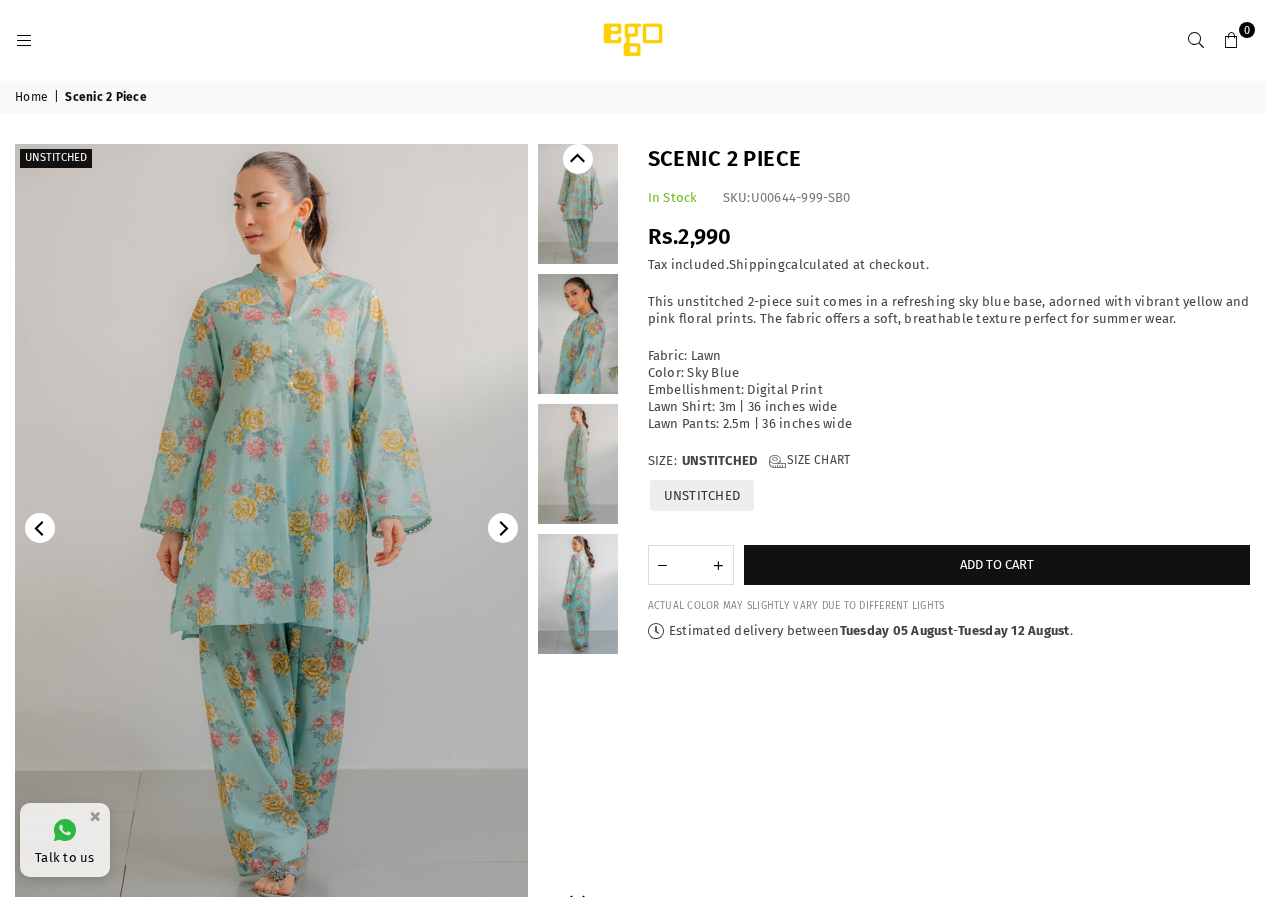 scroll, scrollTop: 0, scrollLeft: 0, axis: both 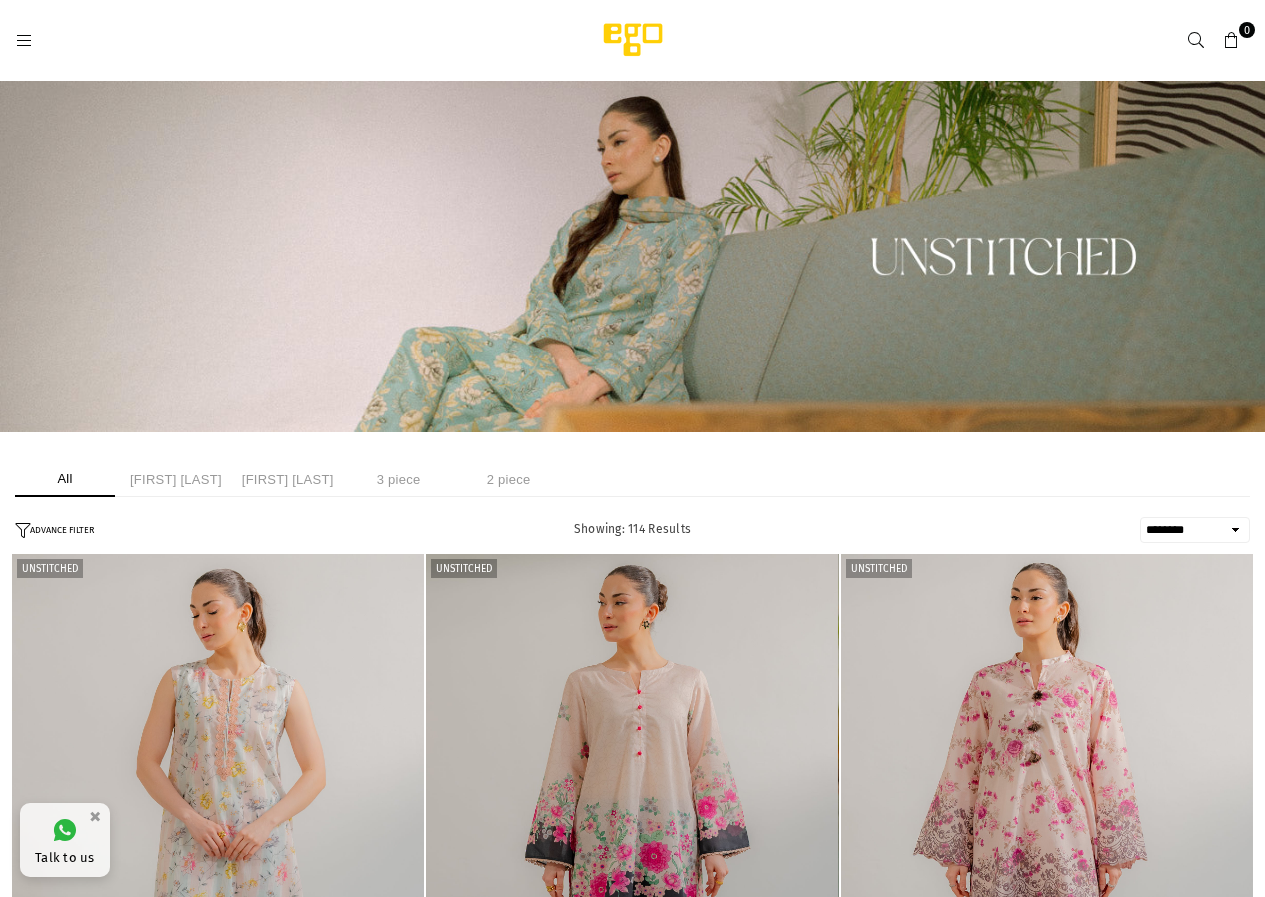 select on "******" 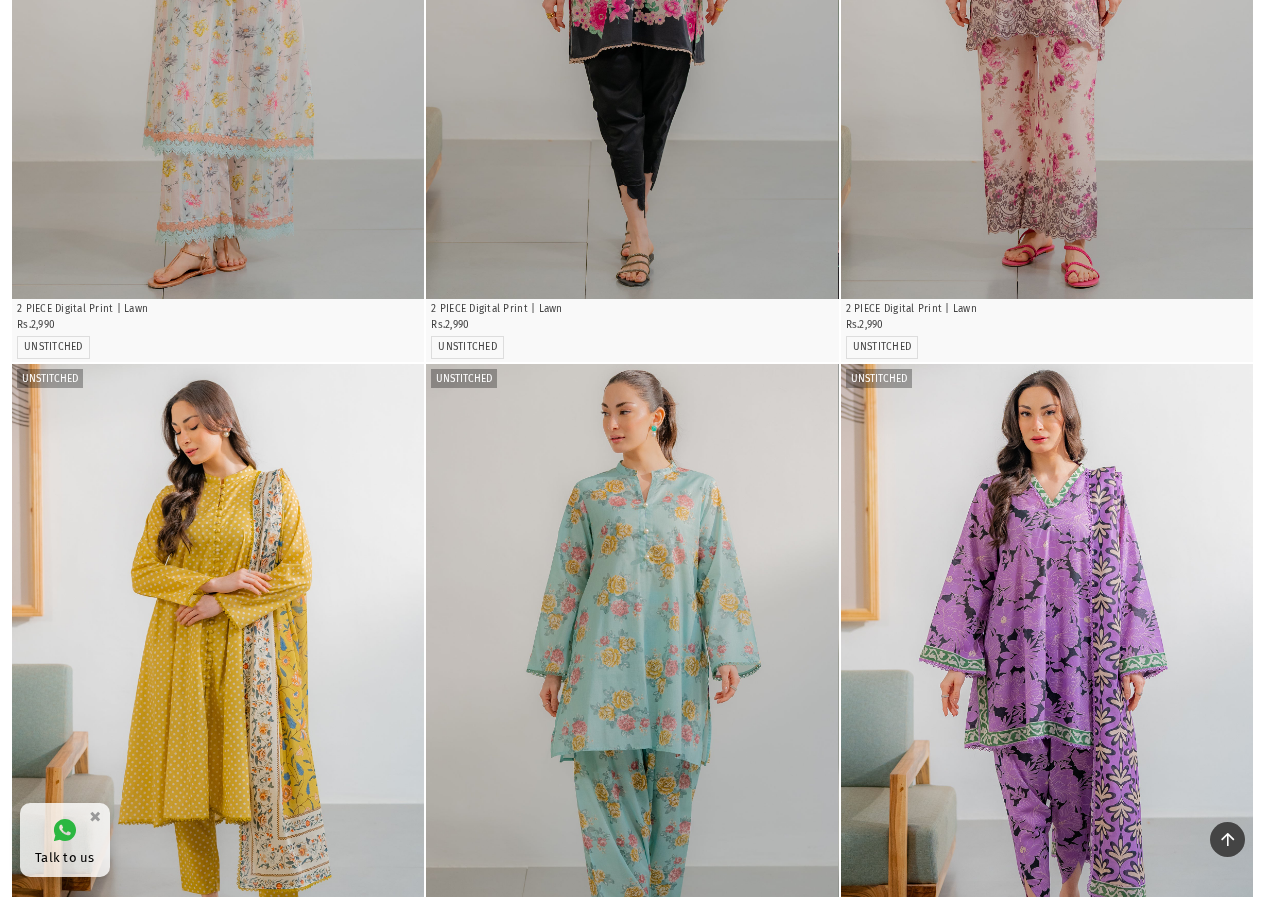 scroll, scrollTop: 0, scrollLeft: 0, axis: both 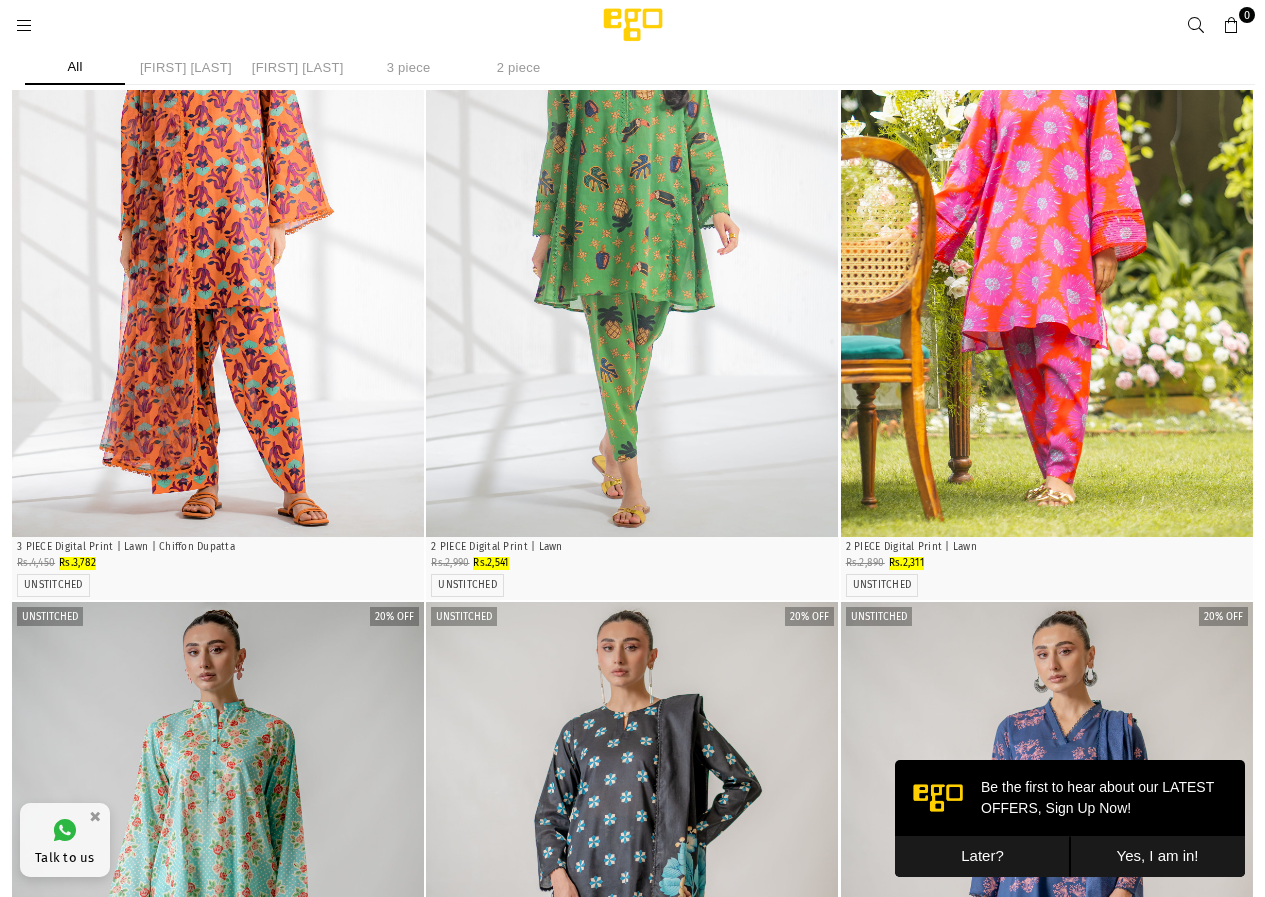 click at bounding box center [632, -3495] 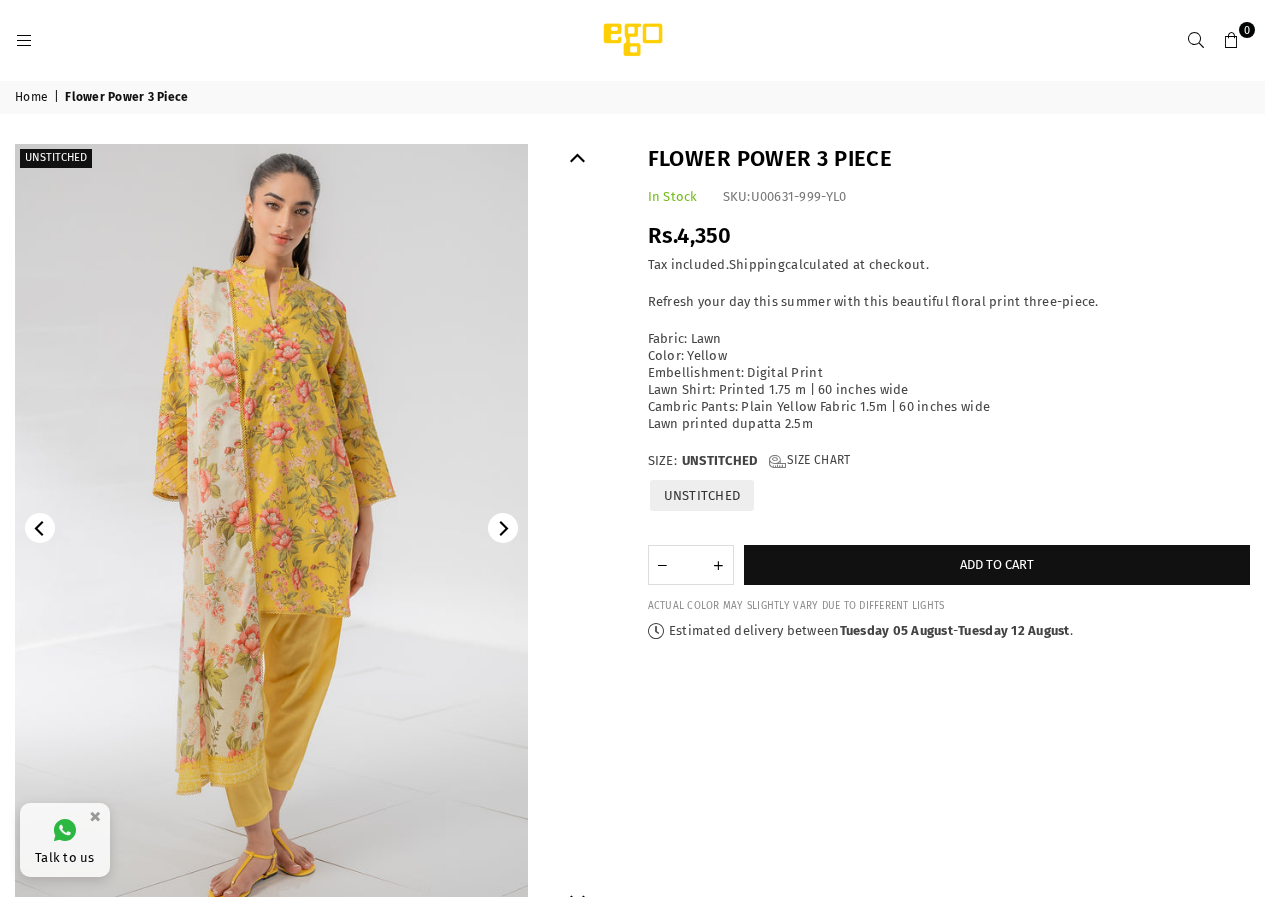 scroll, scrollTop: 0, scrollLeft: 0, axis: both 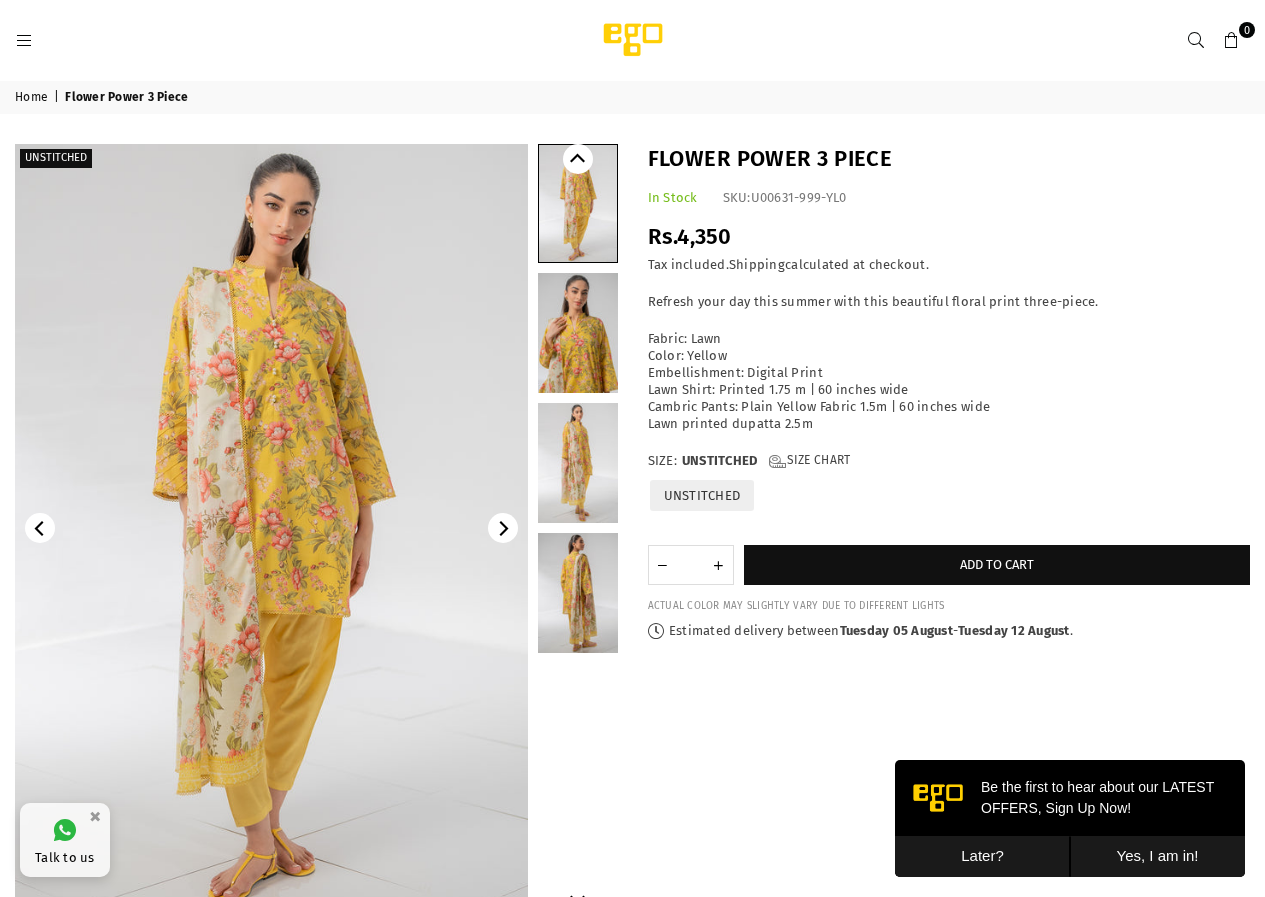 click at bounding box center (578, 593) 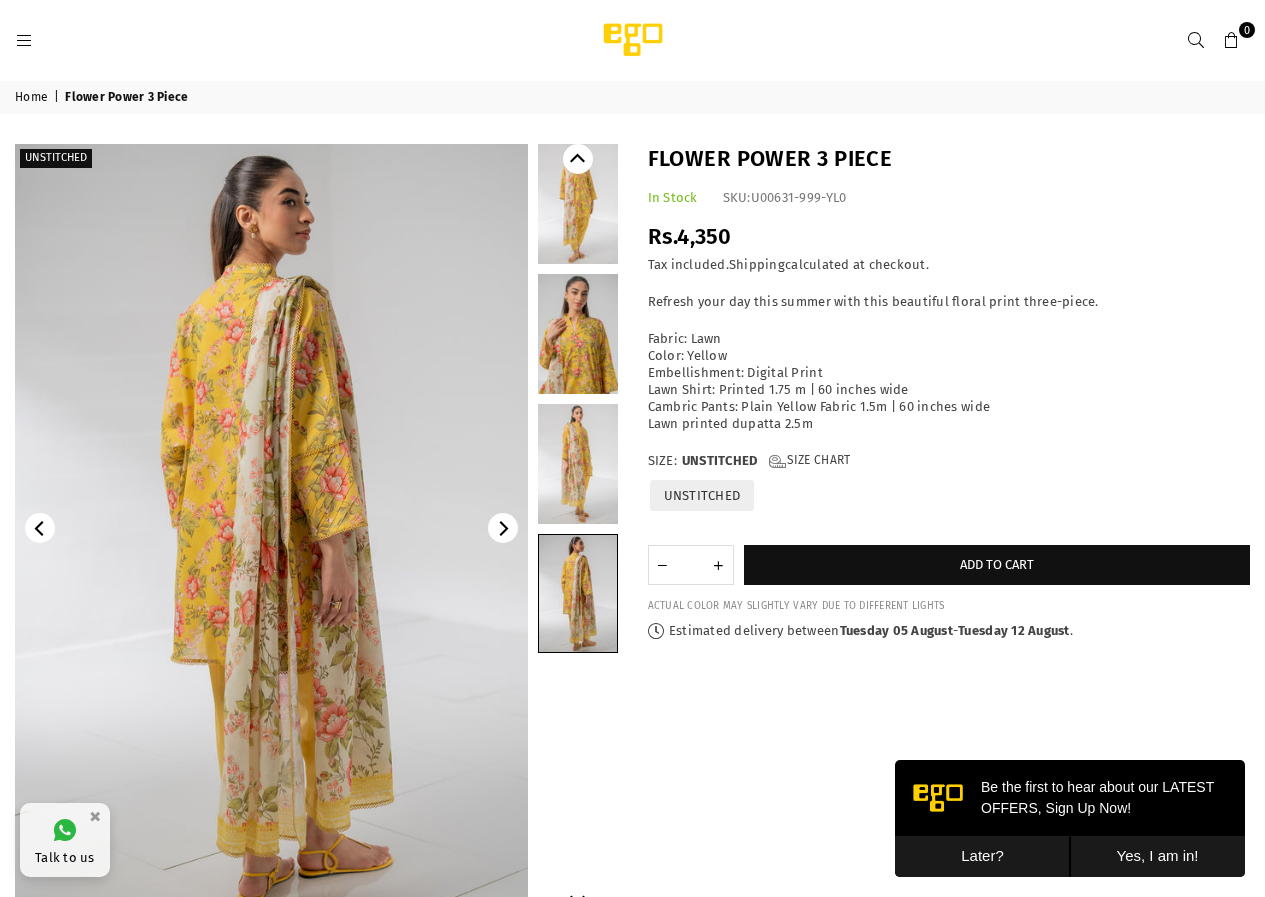 click at bounding box center [578, 204] 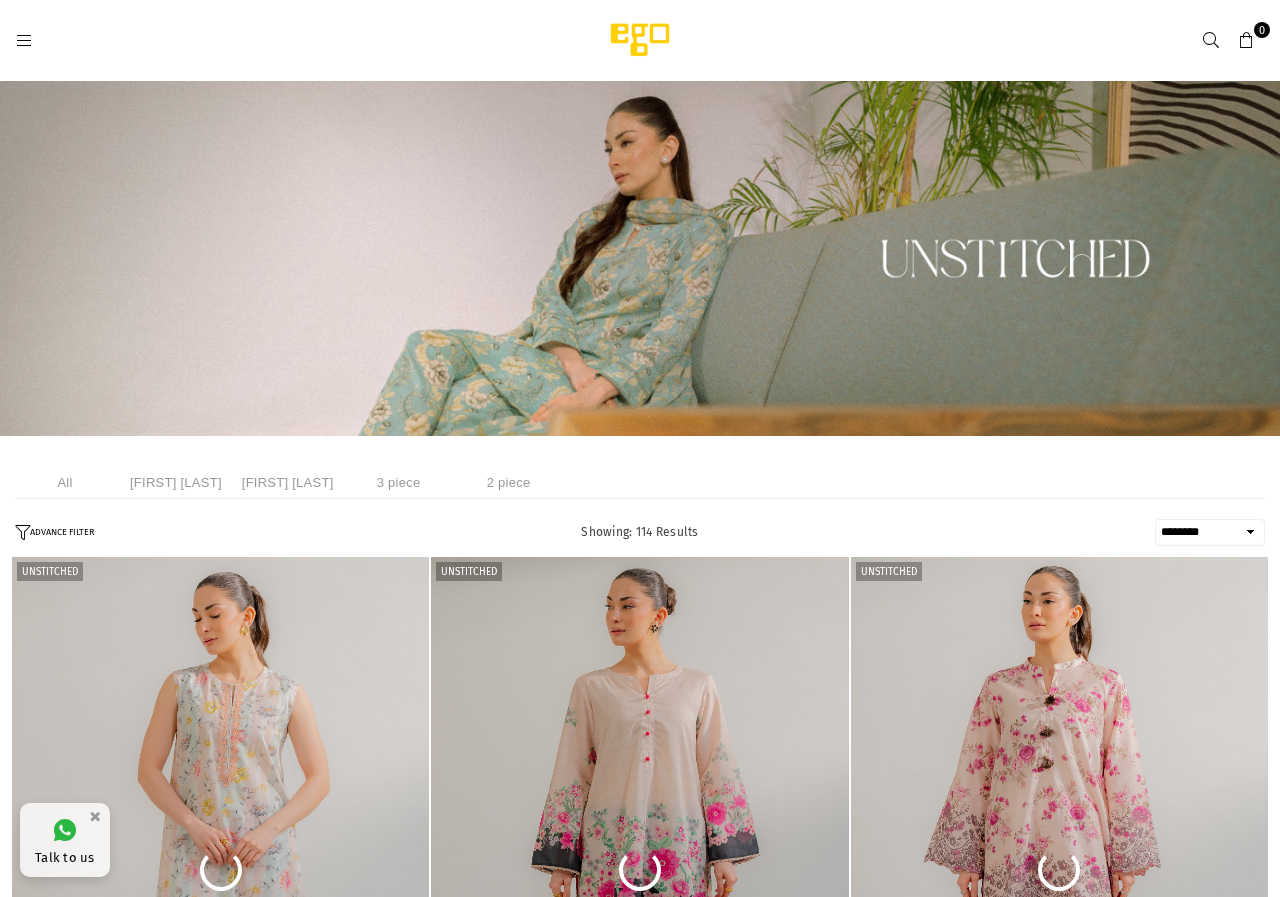 select on "******" 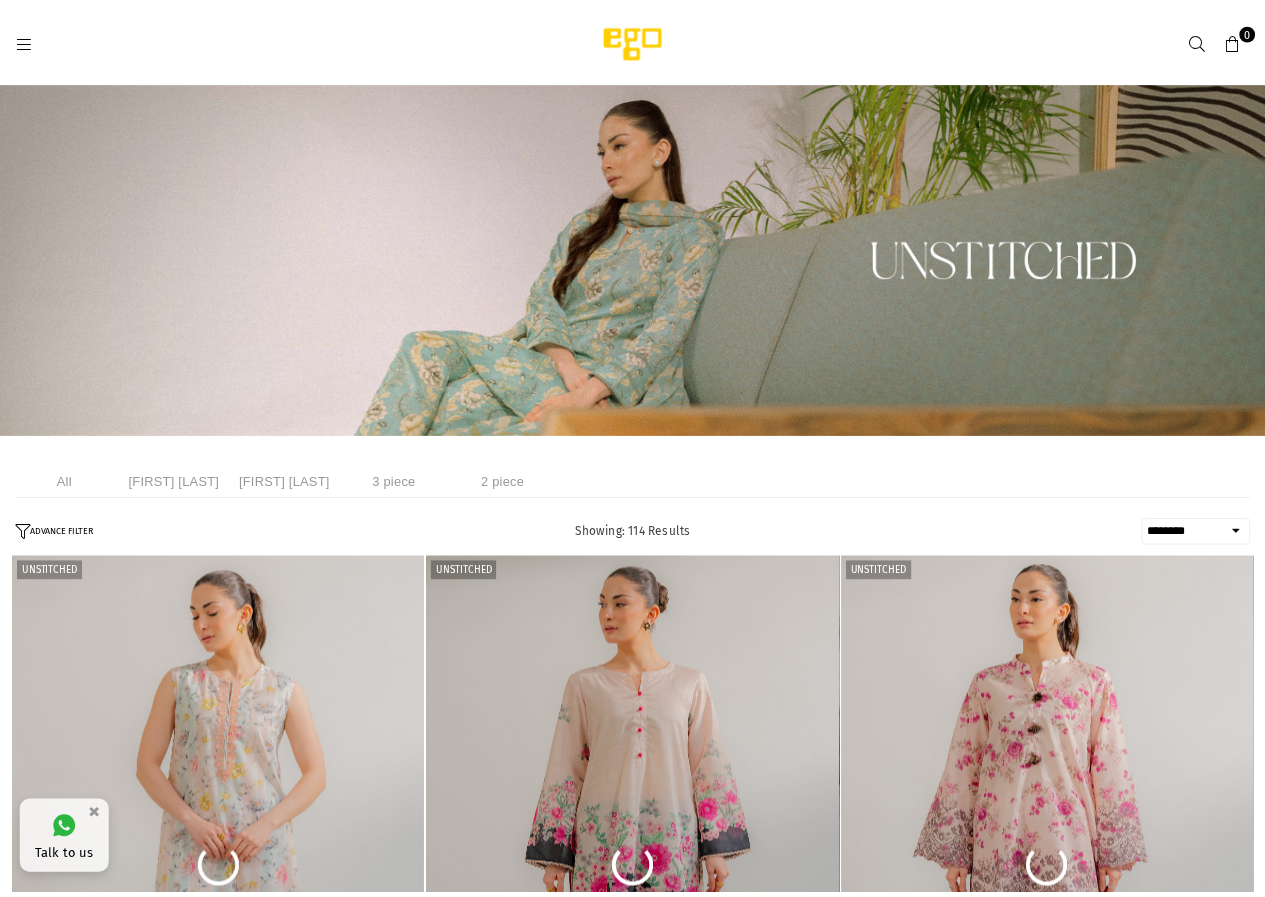 scroll, scrollTop: 0, scrollLeft: 0, axis: both 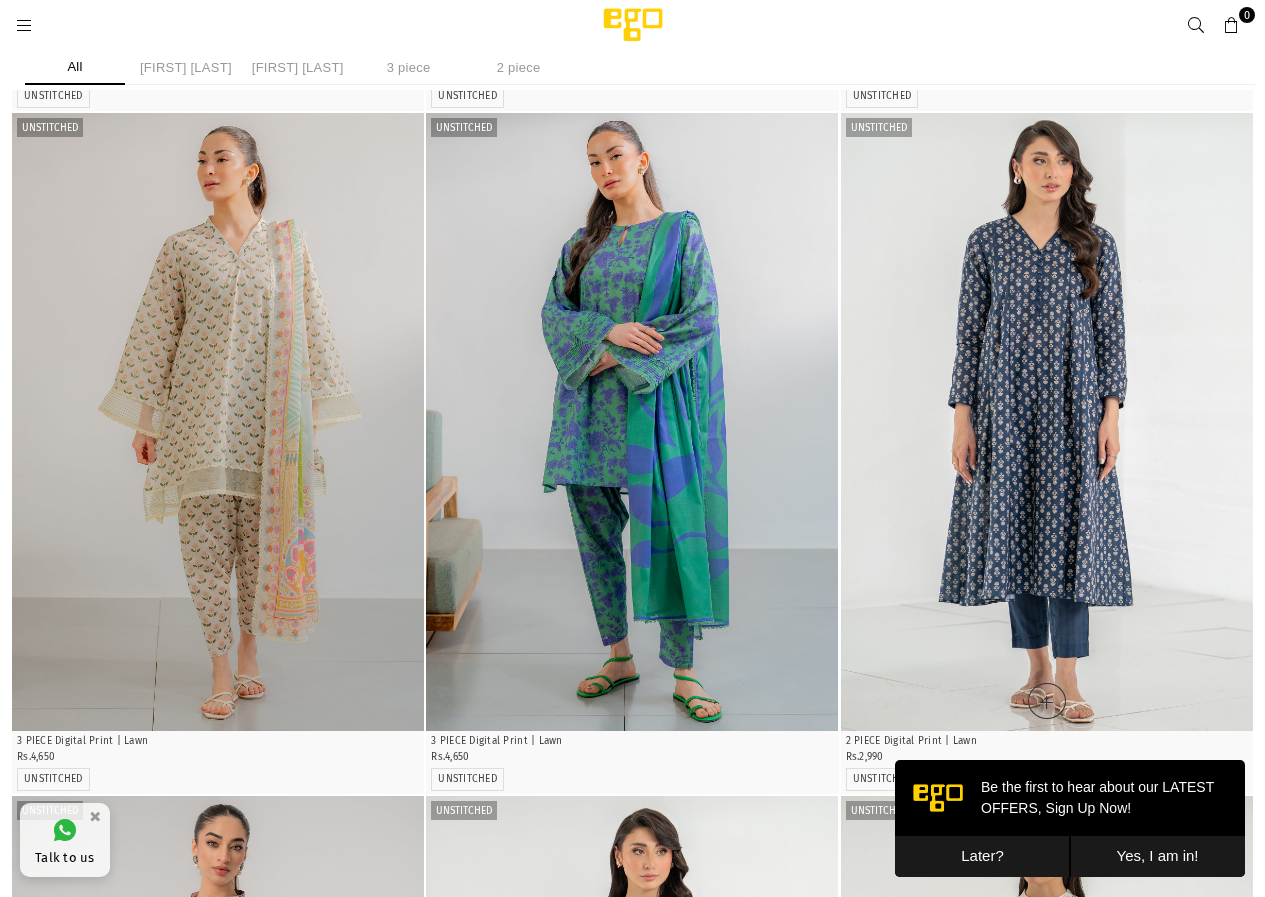 click at bounding box center [1047, 422] 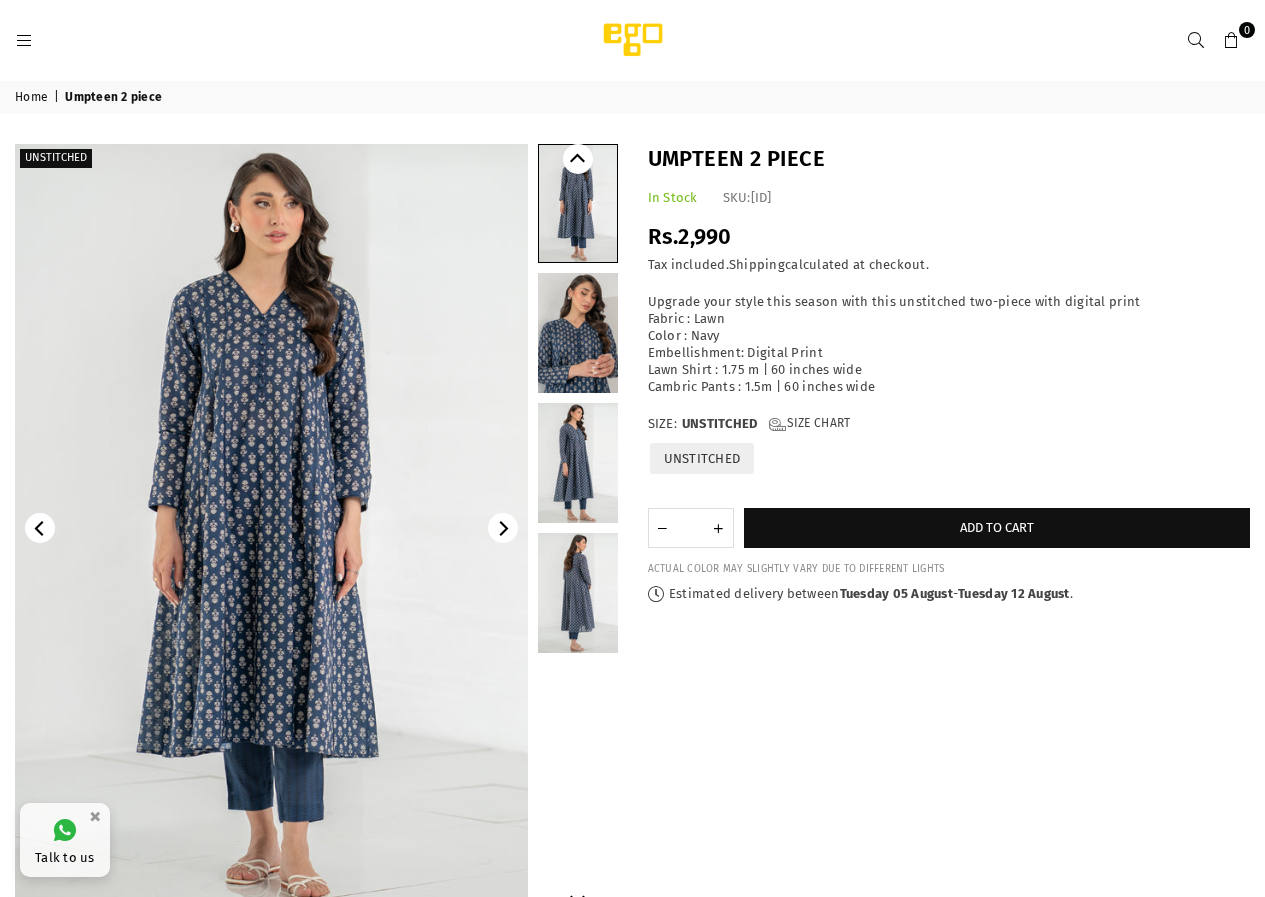 scroll, scrollTop: 0, scrollLeft: 0, axis: both 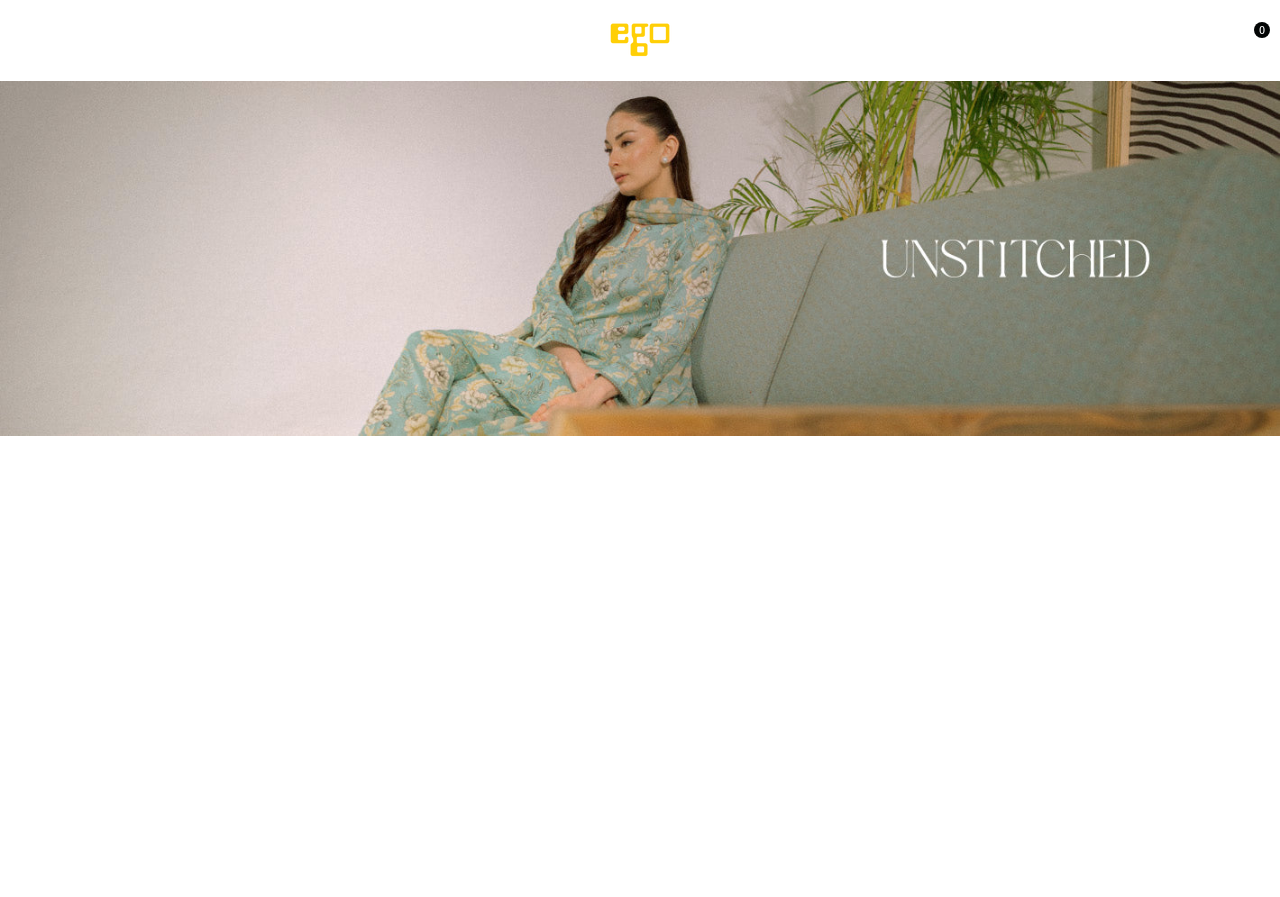 select on "******" 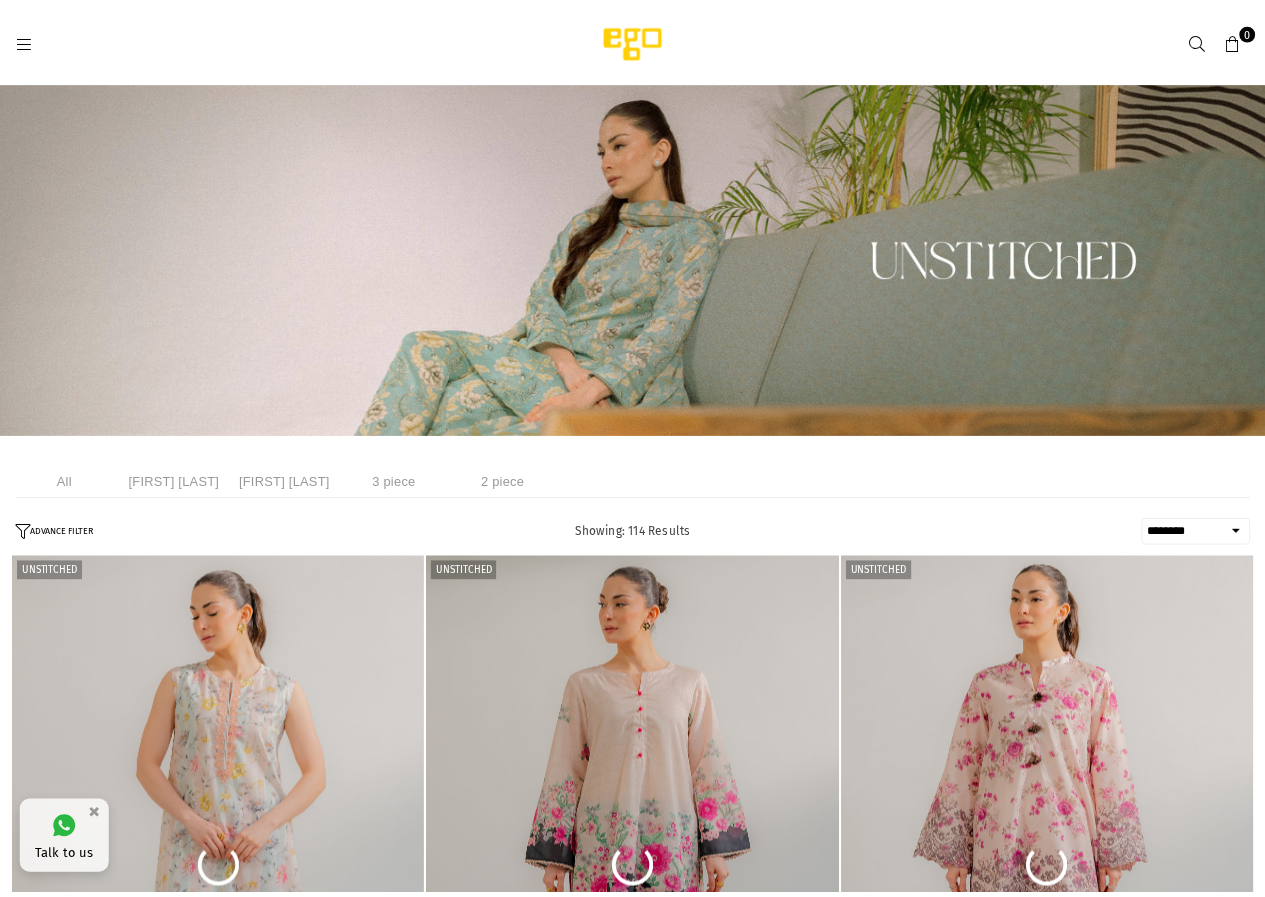 scroll, scrollTop: 0, scrollLeft: 0, axis: both 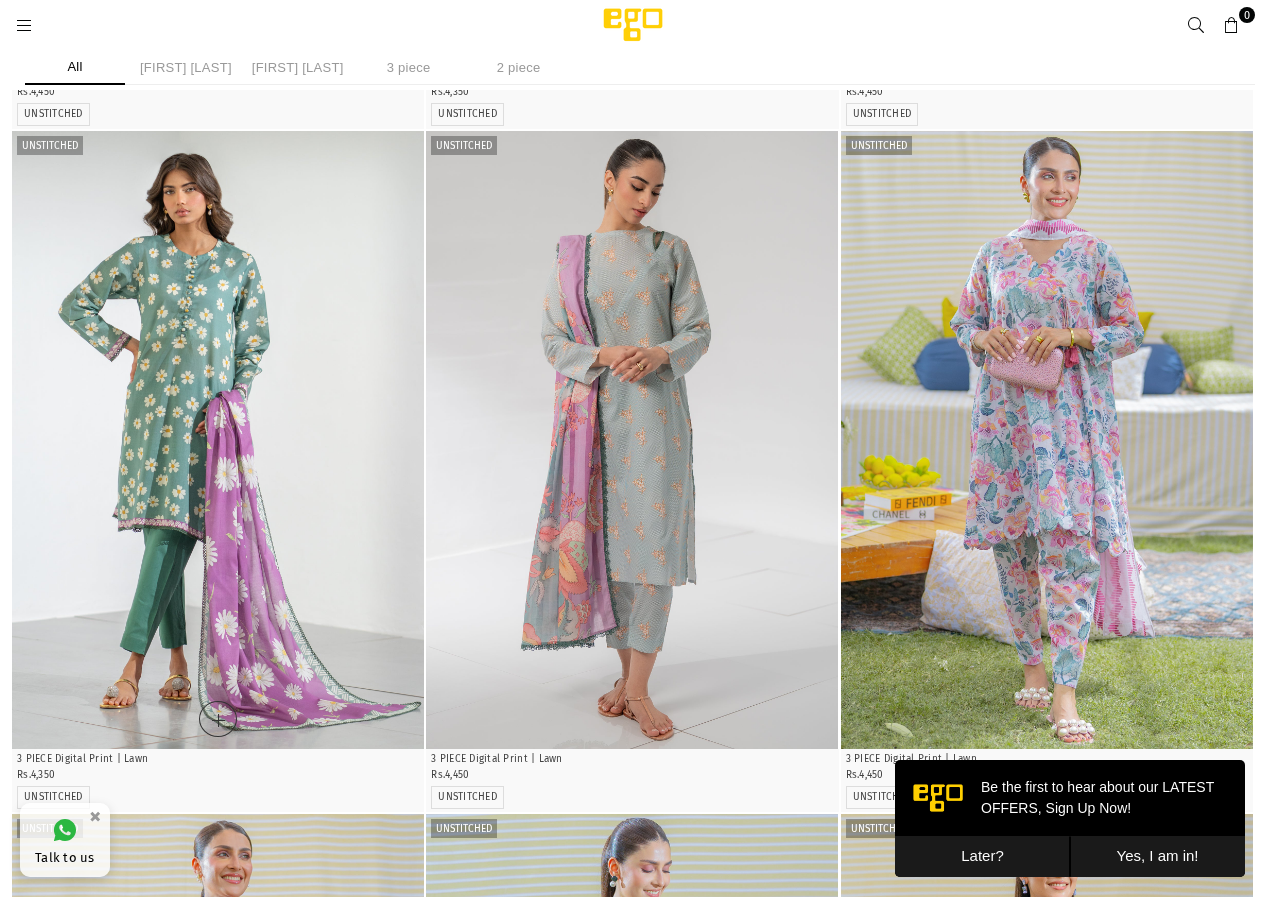 click at bounding box center [218, 440] 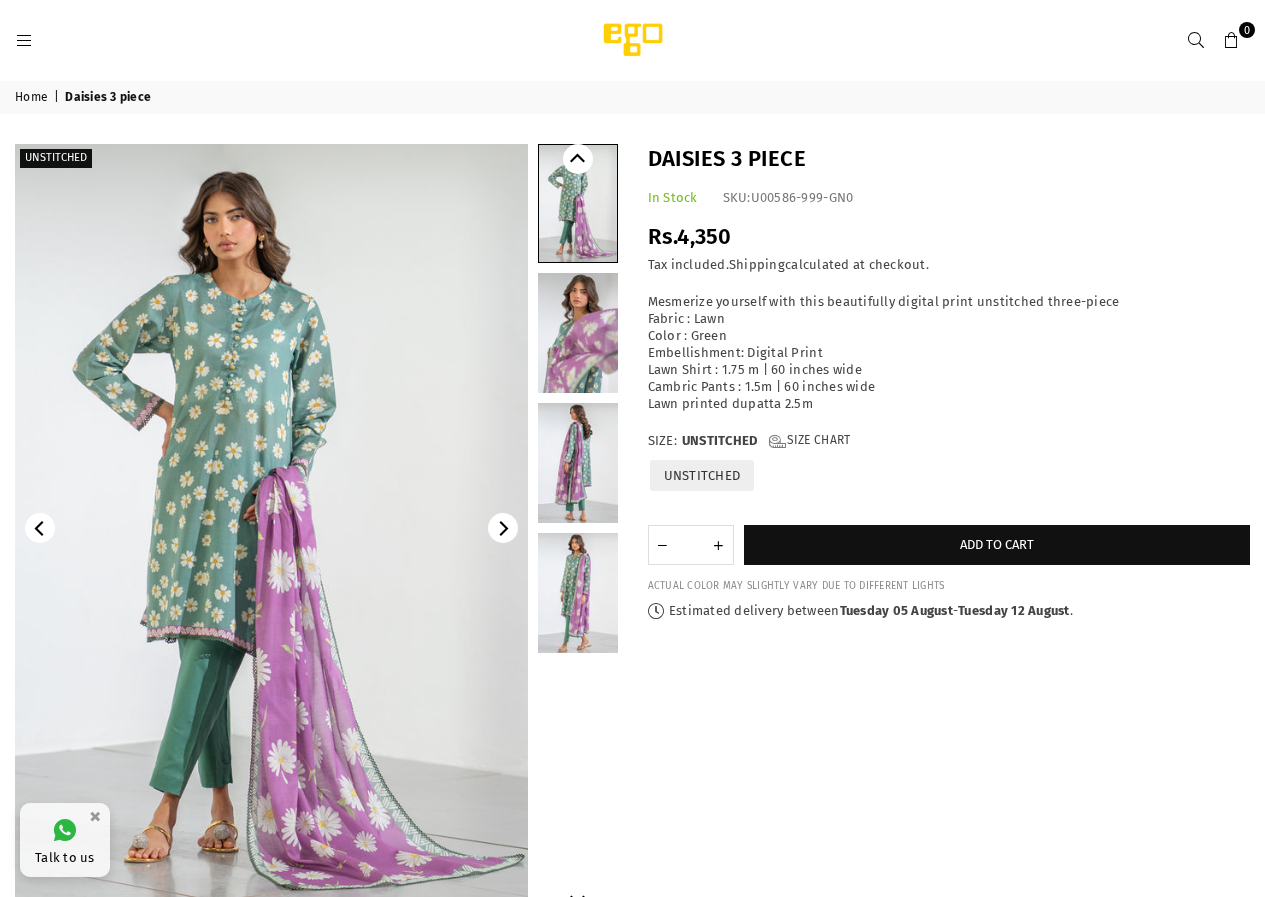scroll, scrollTop: 0, scrollLeft: 0, axis: both 